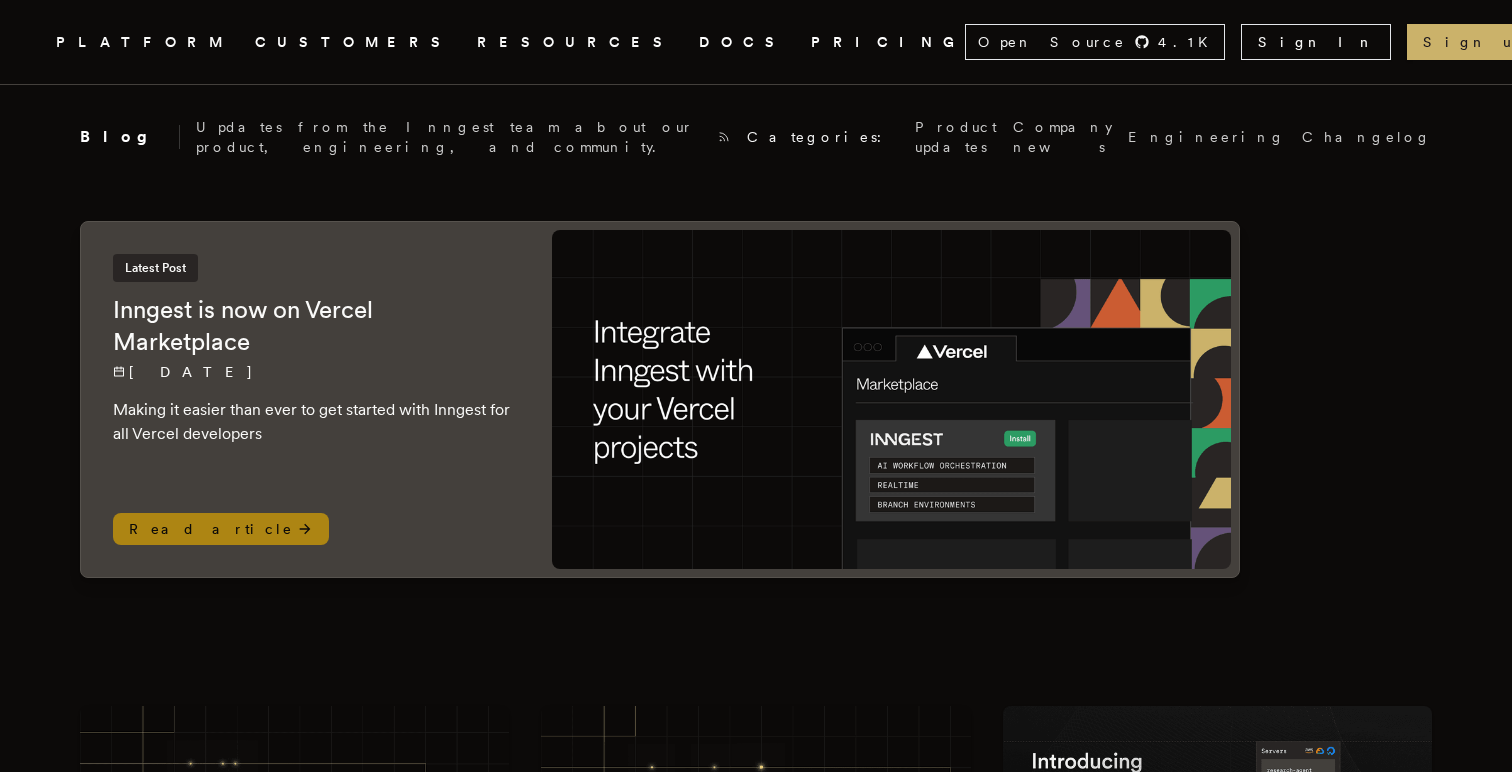 scroll, scrollTop: 0, scrollLeft: 0, axis: both 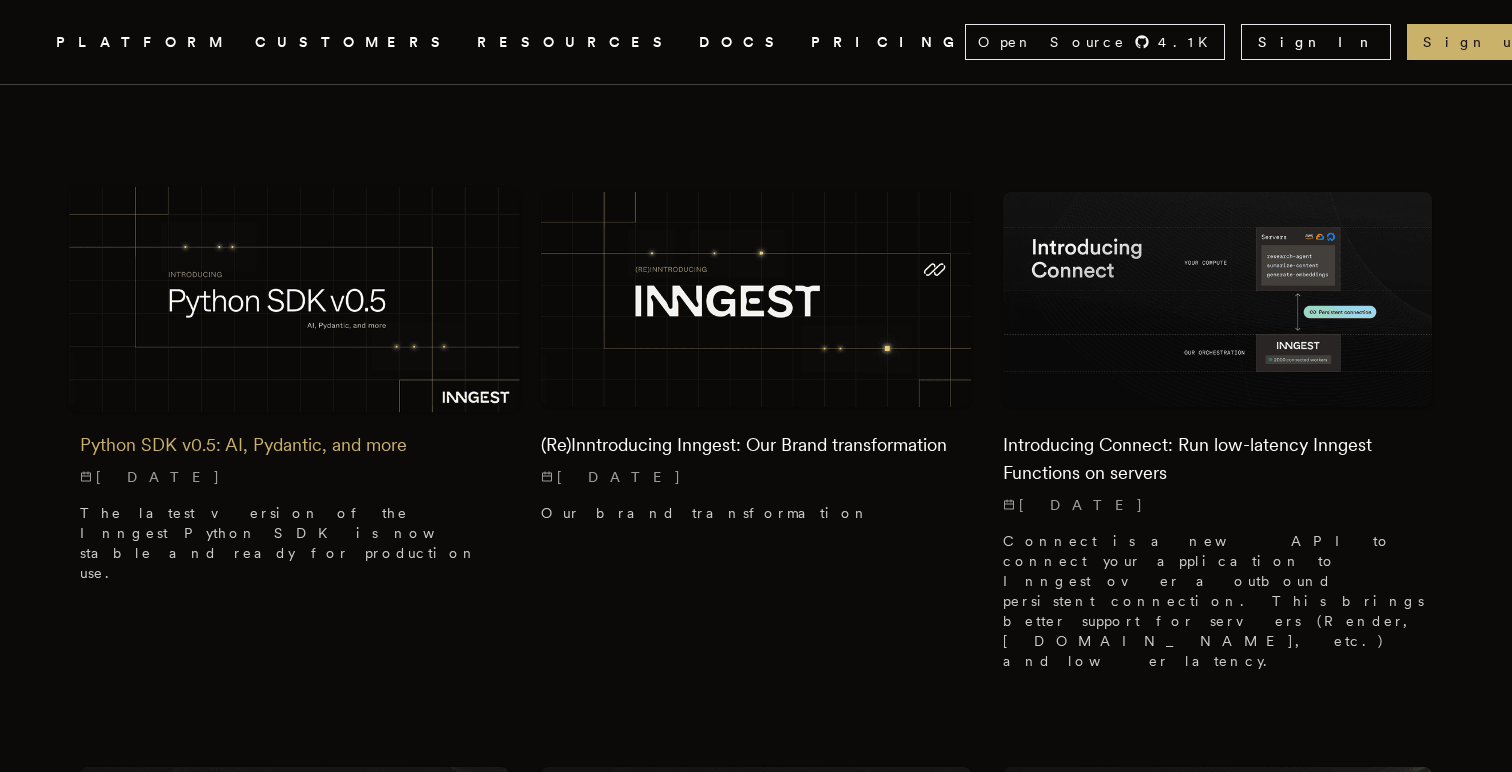 click at bounding box center [294, 299] 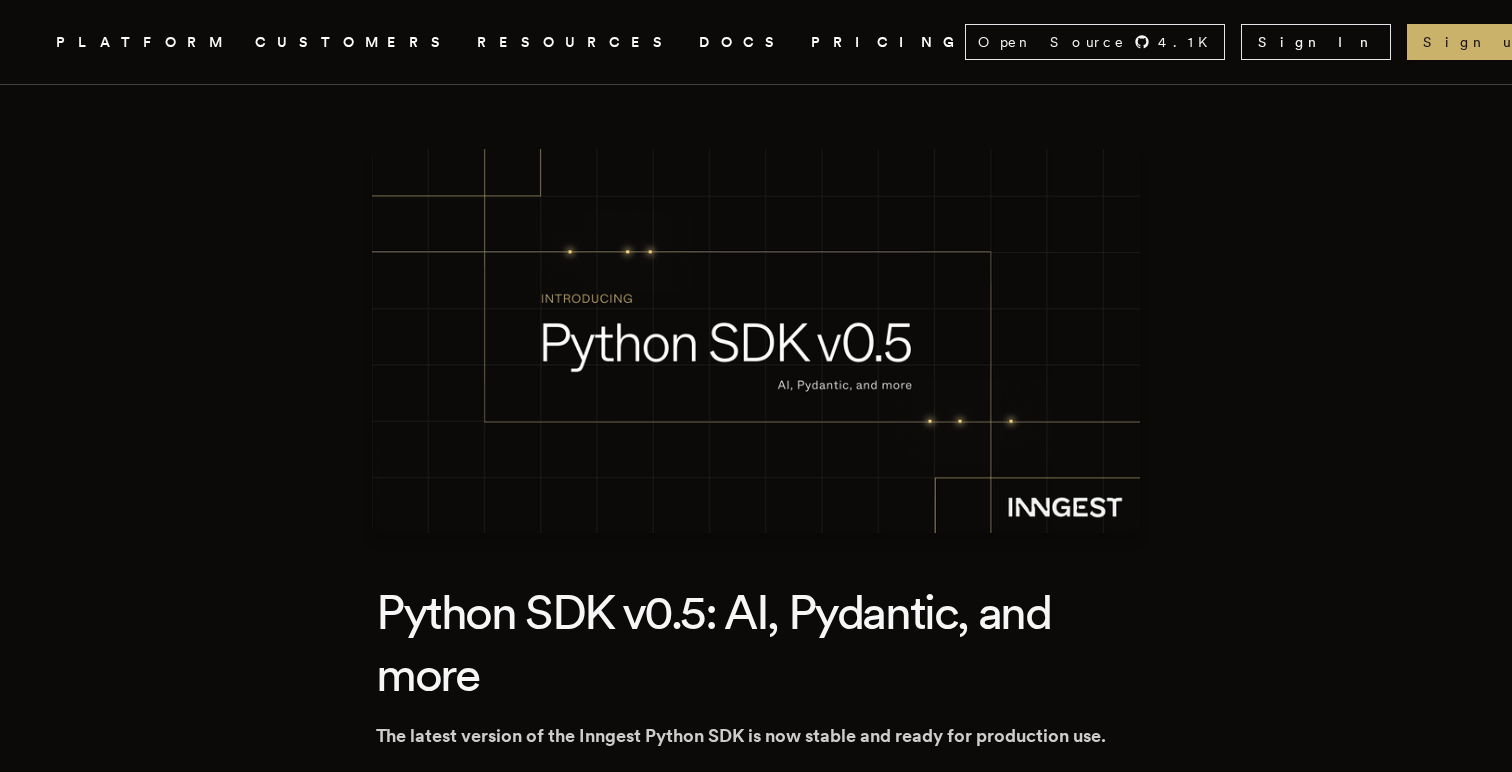 scroll, scrollTop: 0, scrollLeft: 0, axis: both 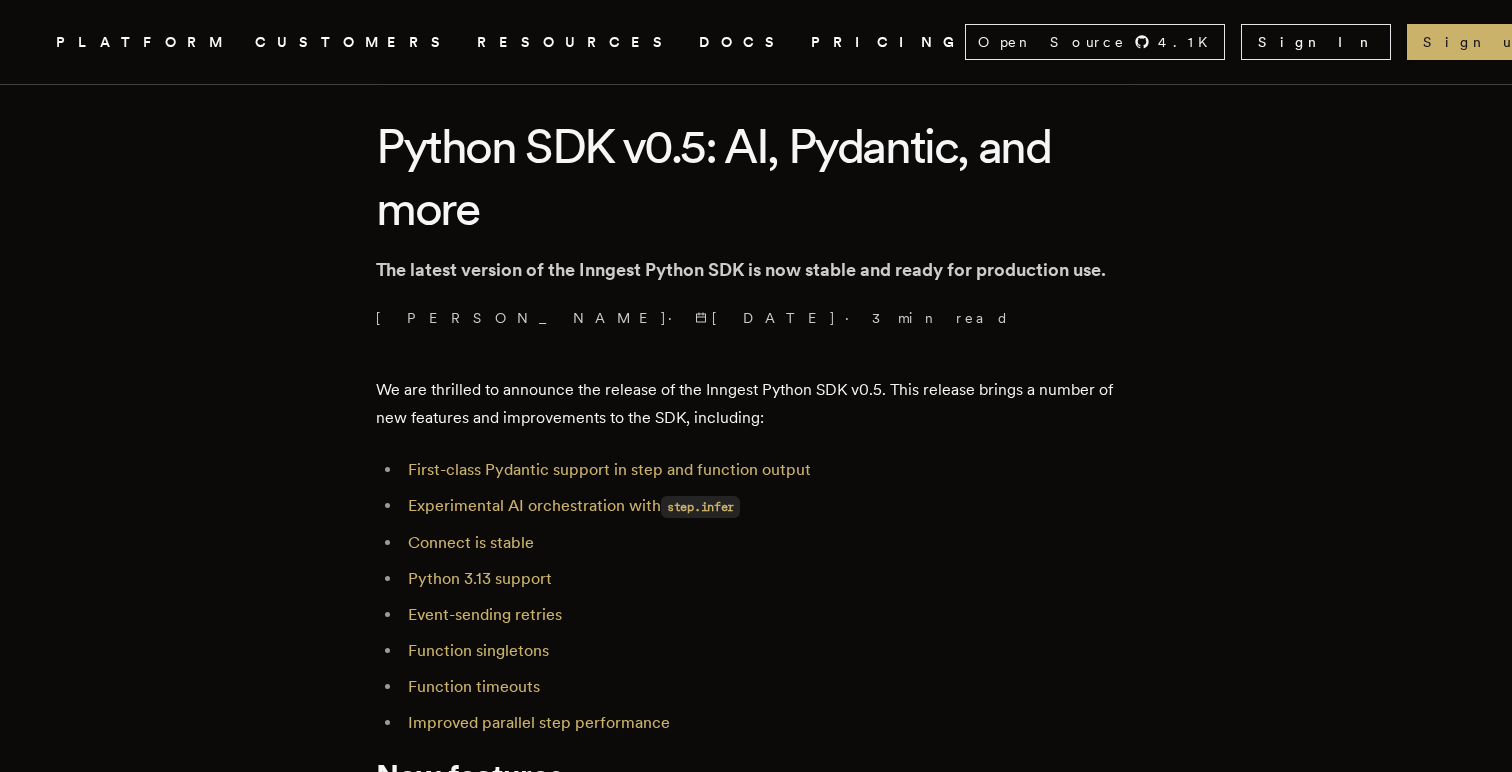 click on "We are thrilled to announce the release of the Inngest Python SDK v0.5. This release brings a number of new features and improvements to the SDK, including:" at bounding box center [756, 404] 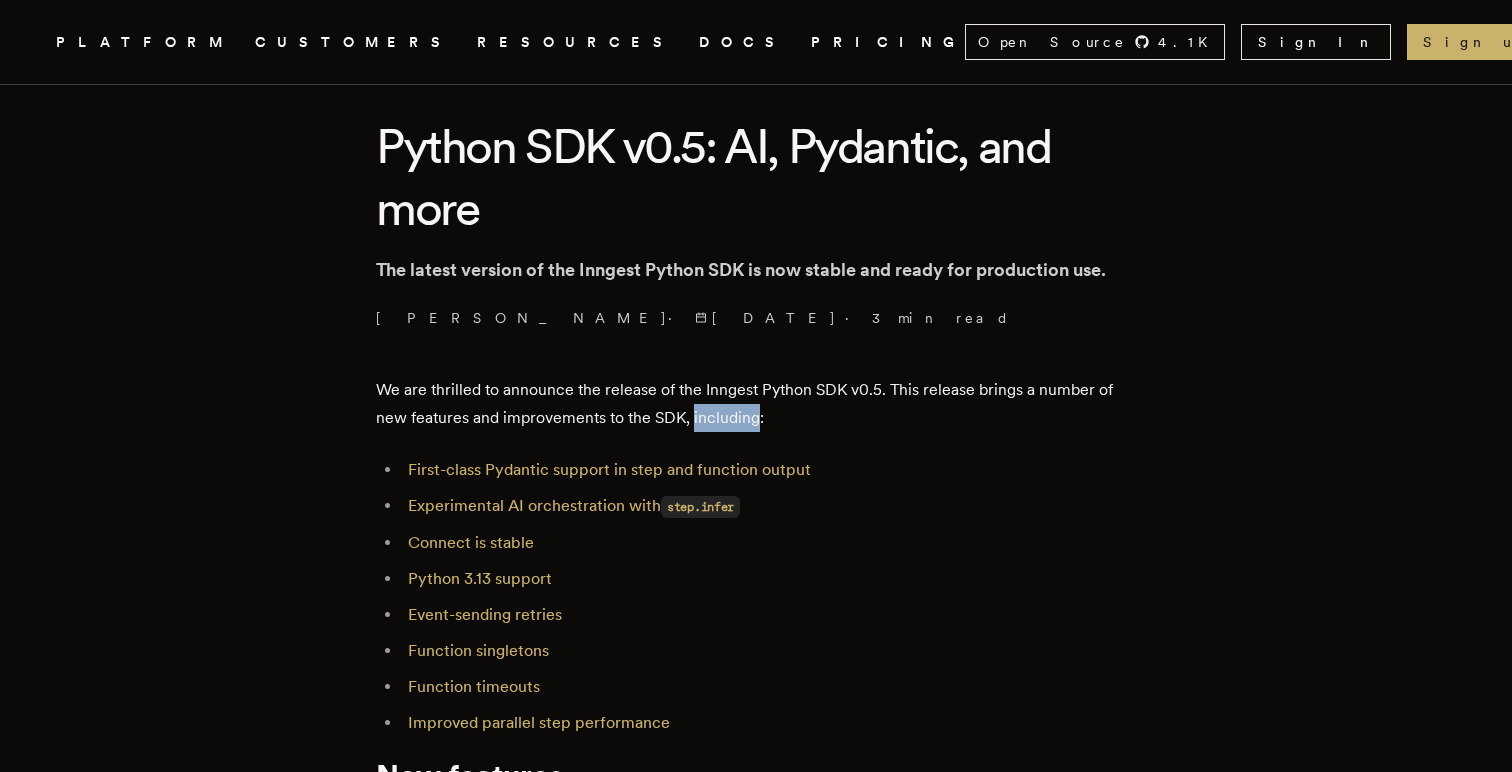 click on "We are thrilled to announce the release of the Inngest Python SDK v0.5. This release brings a number of new features and improvements to the SDK, including:" at bounding box center [756, 404] 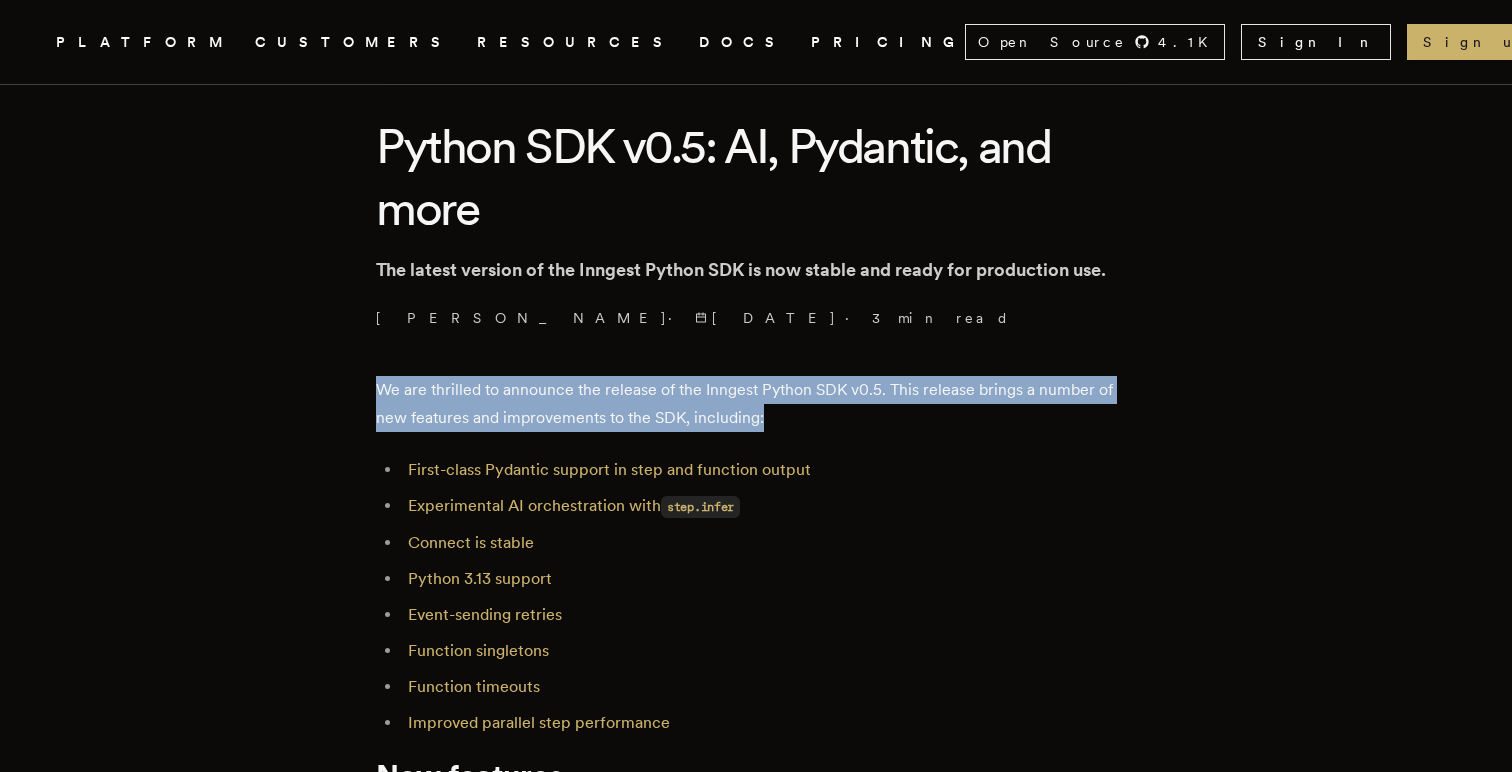 click on "We are thrilled to announce the release of the Inngest Python SDK v0.5. This release brings a number of new features and improvements to the SDK, including:" at bounding box center [756, 404] 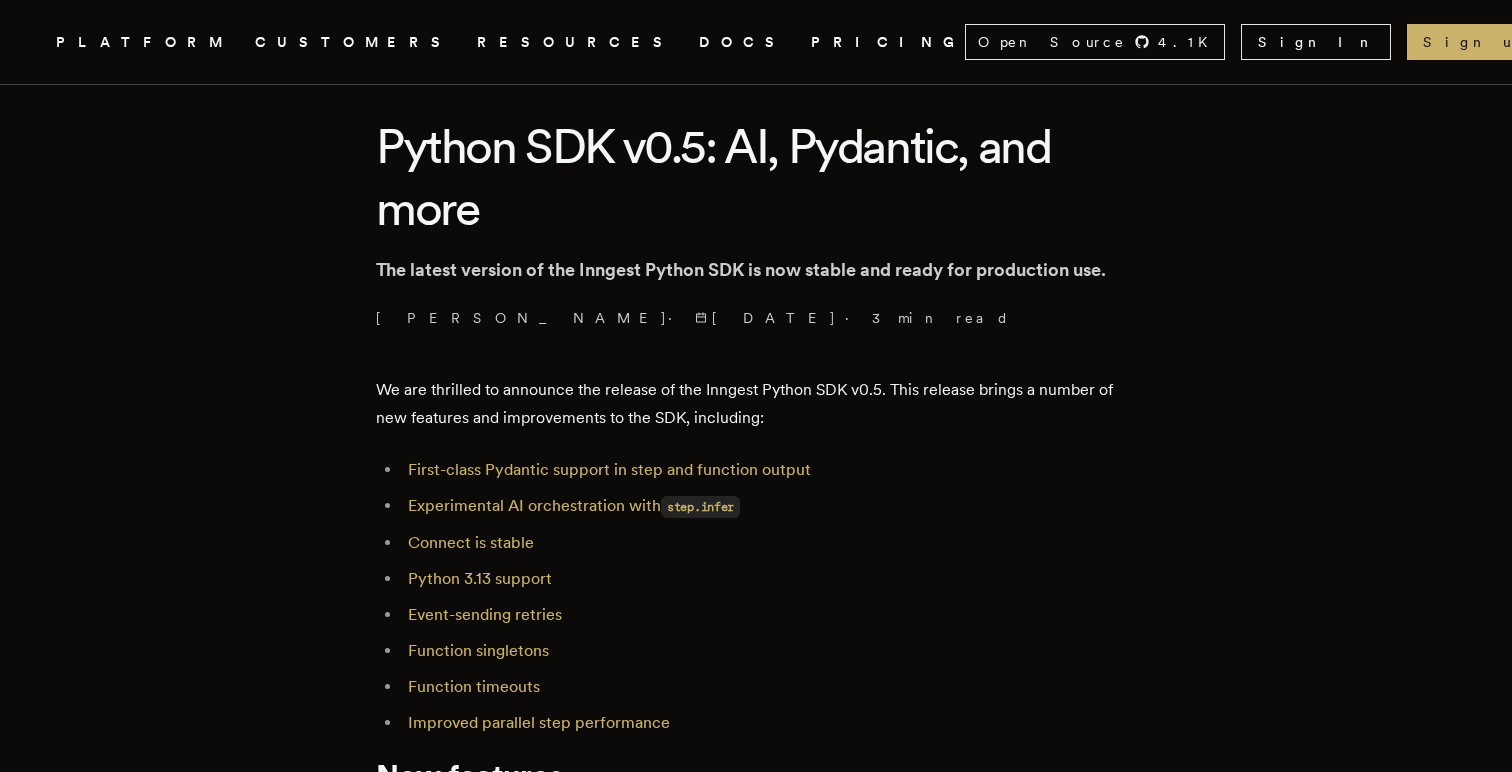 click on "We are thrilled to announce the release of the Inngest Python SDK v0.5. This release brings a number of new features and improvements to the SDK, including:" at bounding box center (756, 404) 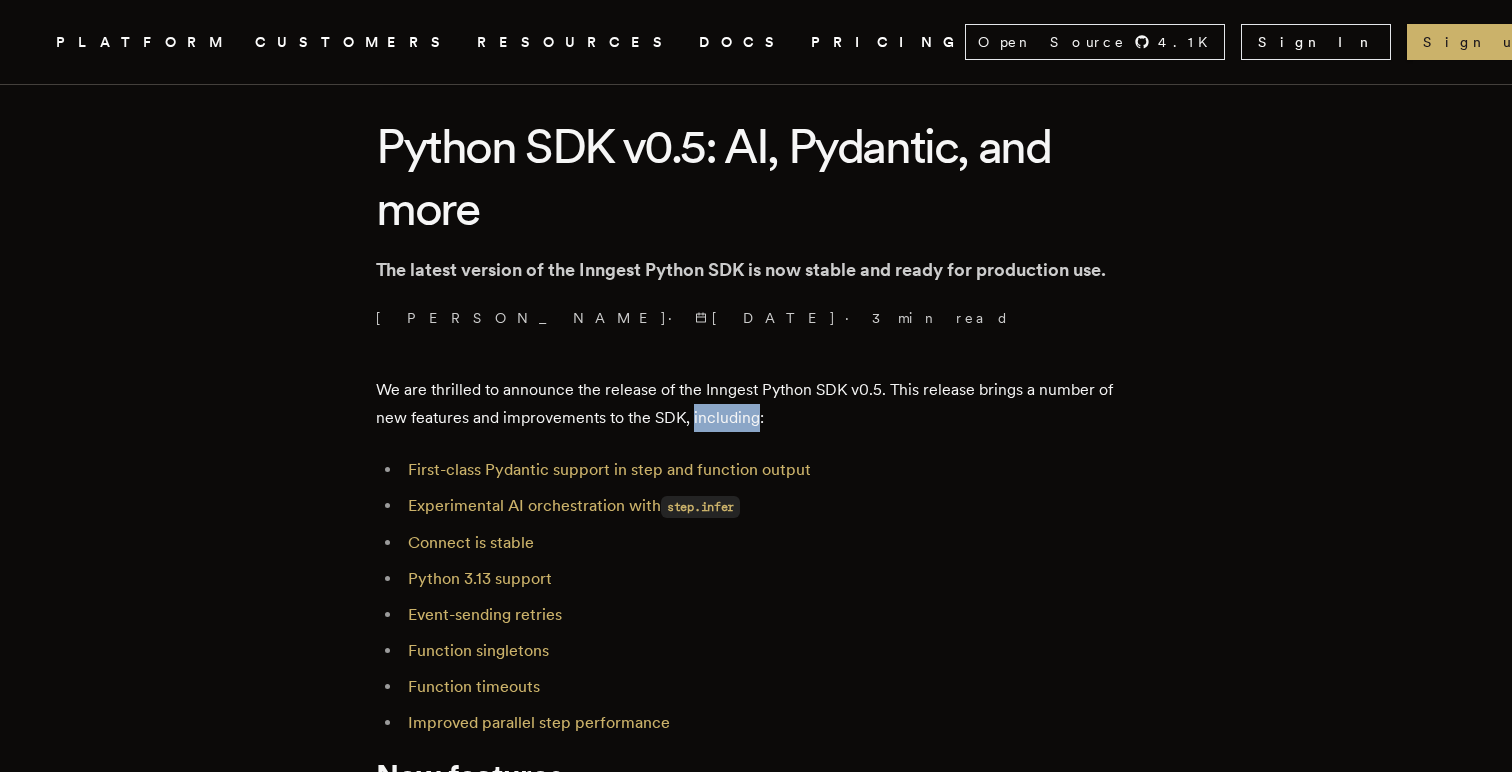 click on "We are thrilled to announce the release of the Inngest Python SDK v0.5. This release brings a number of new features and improvements to the SDK, including:" at bounding box center [756, 404] 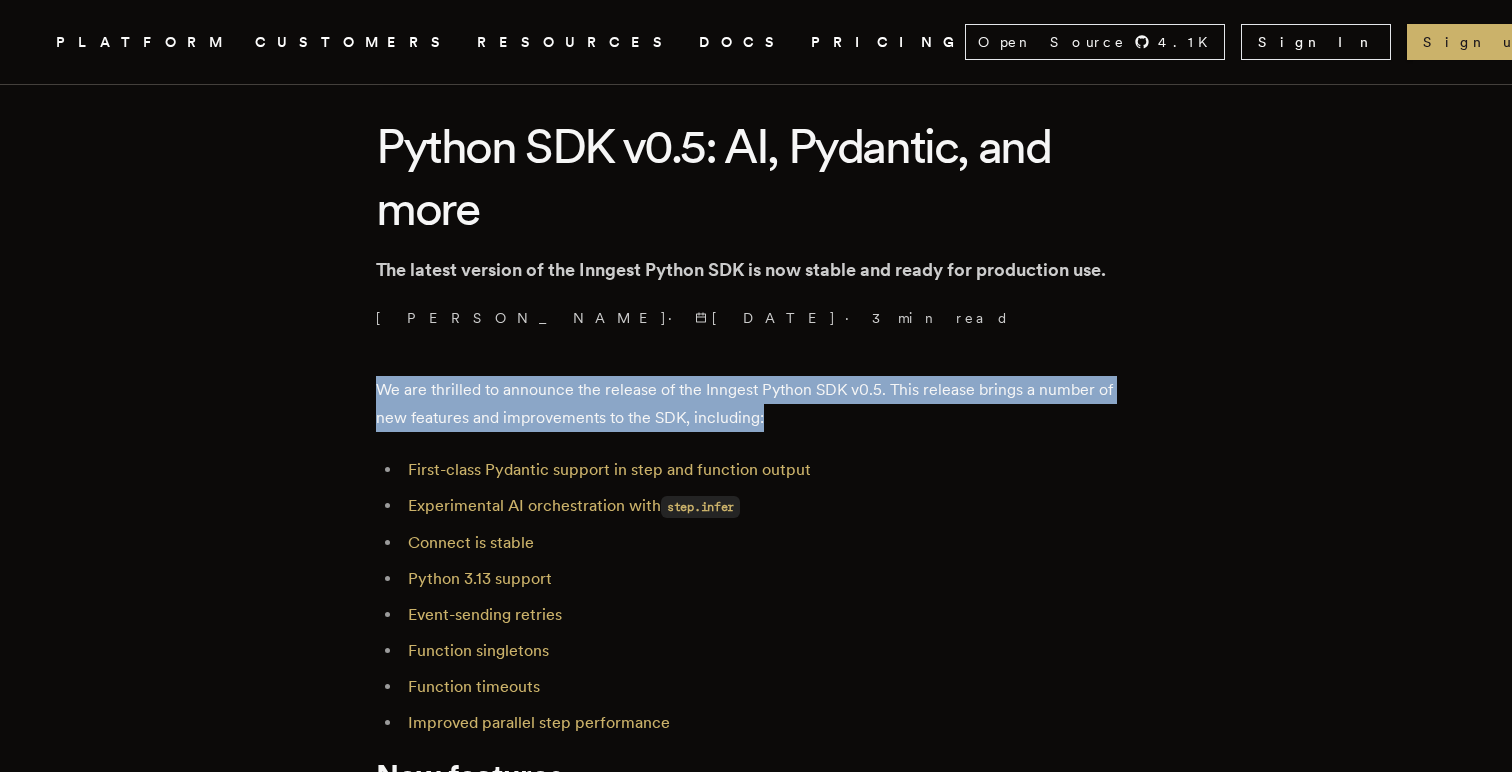 click on "We are thrilled to announce the release of the Inngest Python SDK v0.5. This release brings a number of new features and improvements to the SDK, including:" at bounding box center (756, 404) 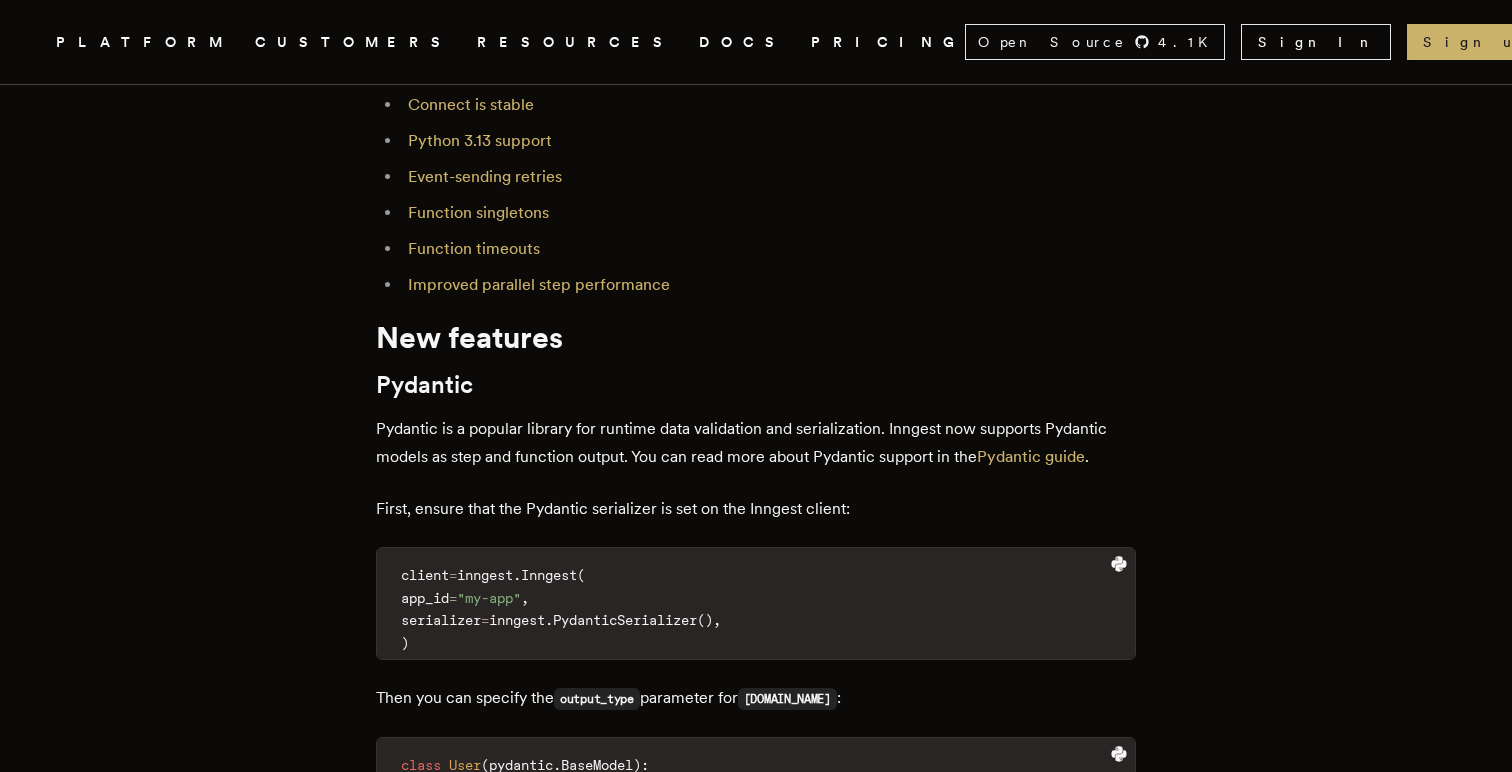 scroll, scrollTop: 1120, scrollLeft: 0, axis: vertical 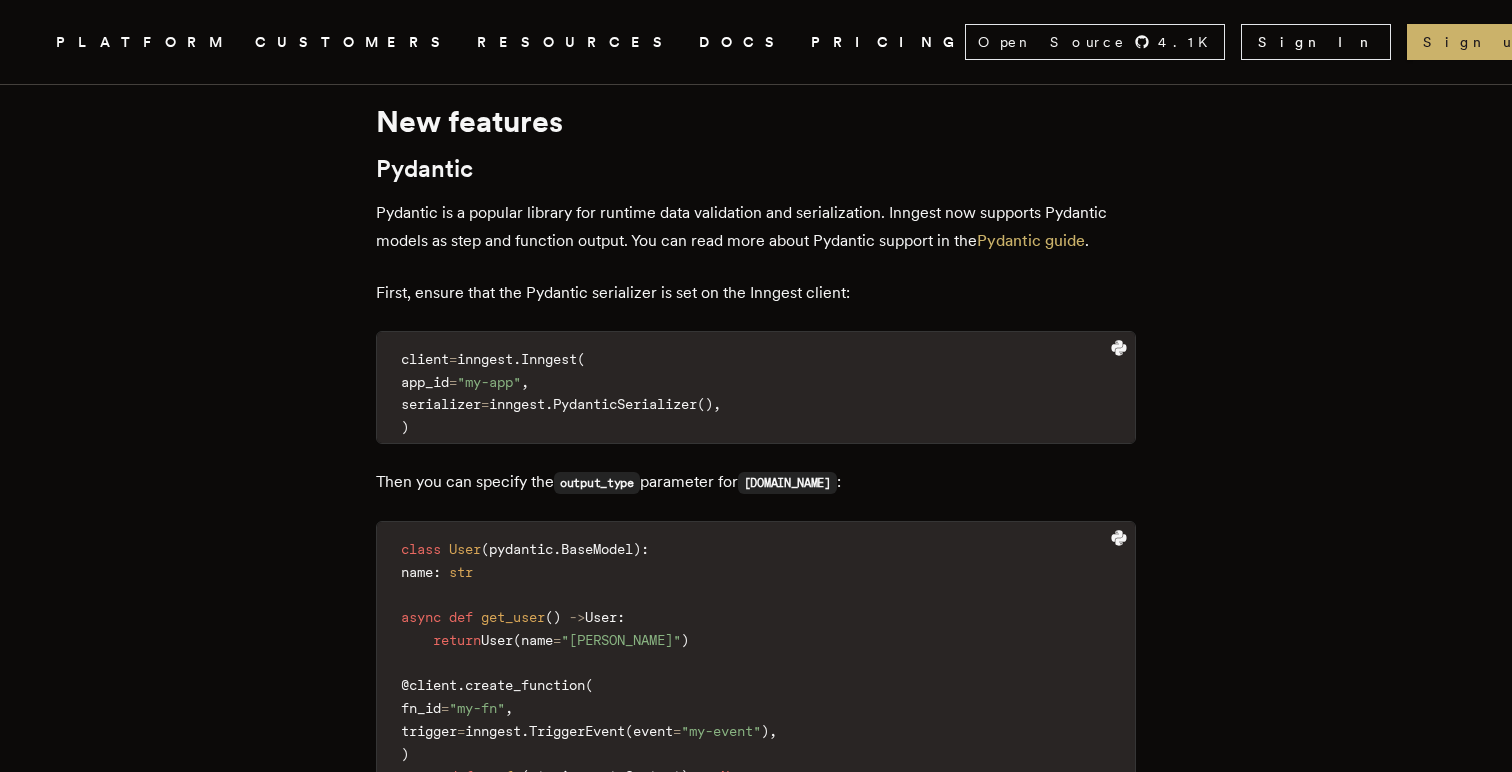 click on "Pydantic is a popular library for runtime data validation and serialization. Inngest now supports Pydantic models as step and function output. You can read more about Pydantic support in the  Pydantic guide ." at bounding box center [756, 227] 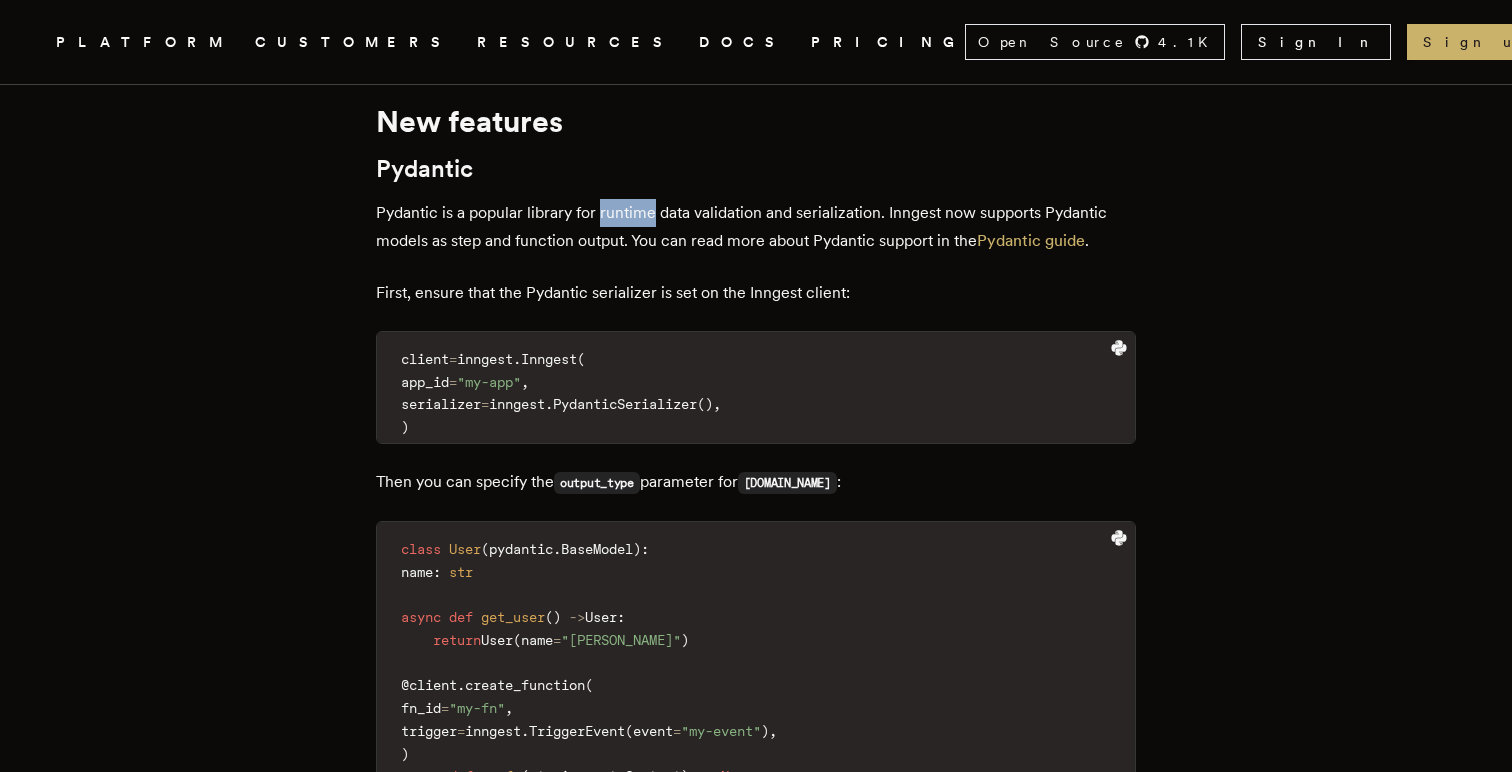 click on "Pydantic is a popular library for runtime data validation and serialization. Inngest now supports Pydantic models as step and function output. You can read more about Pydantic support in the  Pydantic guide ." at bounding box center (756, 227) 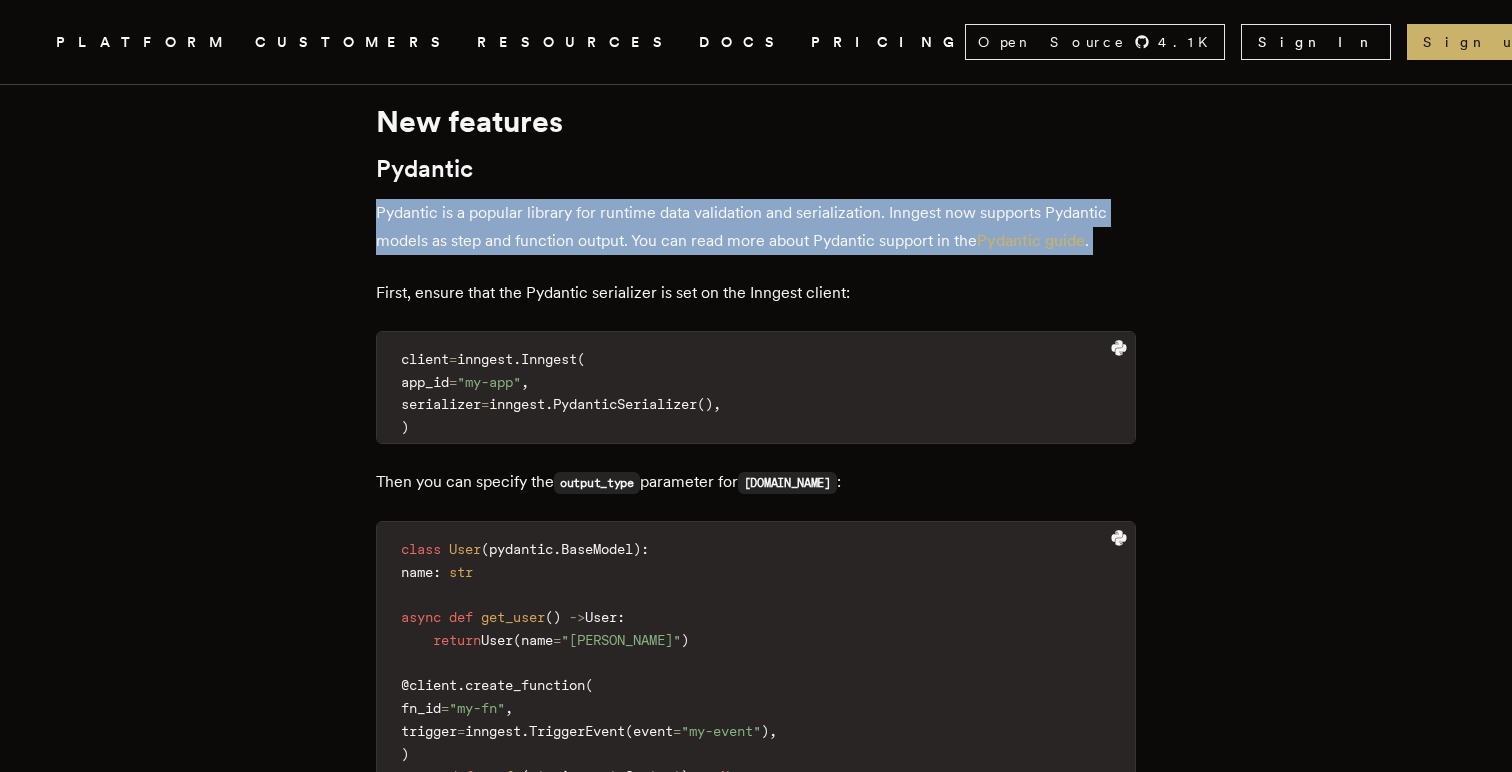 click on "Pydantic is a popular library for runtime data validation and serialization. Inngest now supports Pydantic models as step and function output. You can read more about Pydantic support in the  Pydantic guide ." at bounding box center [756, 227] 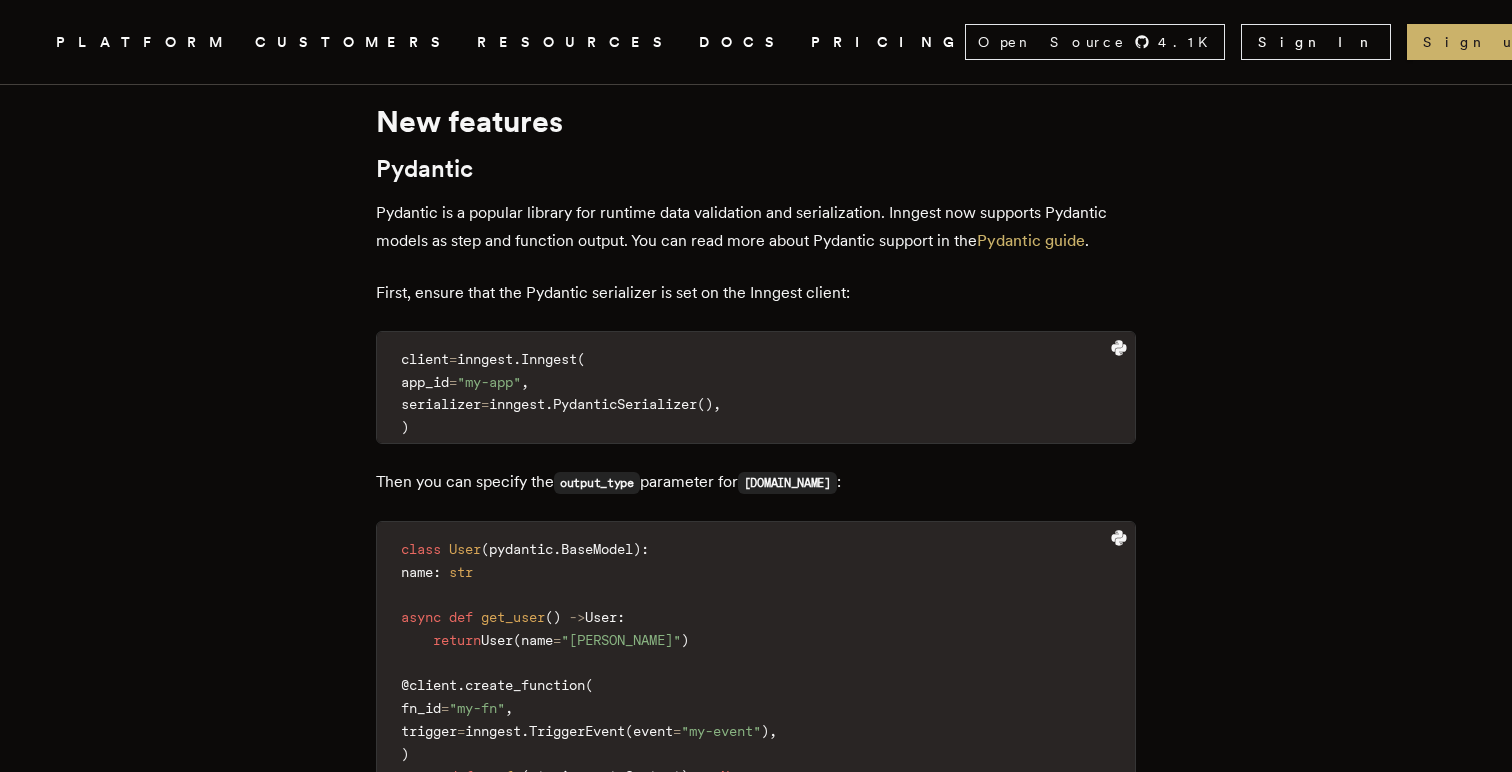click on "Pydantic is a popular library for runtime data validation and serialization. Inngest now supports Pydantic models as step and function output. You can read more about Pydantic support in the  Pydantic guide ." at bounding box center [756, 227] 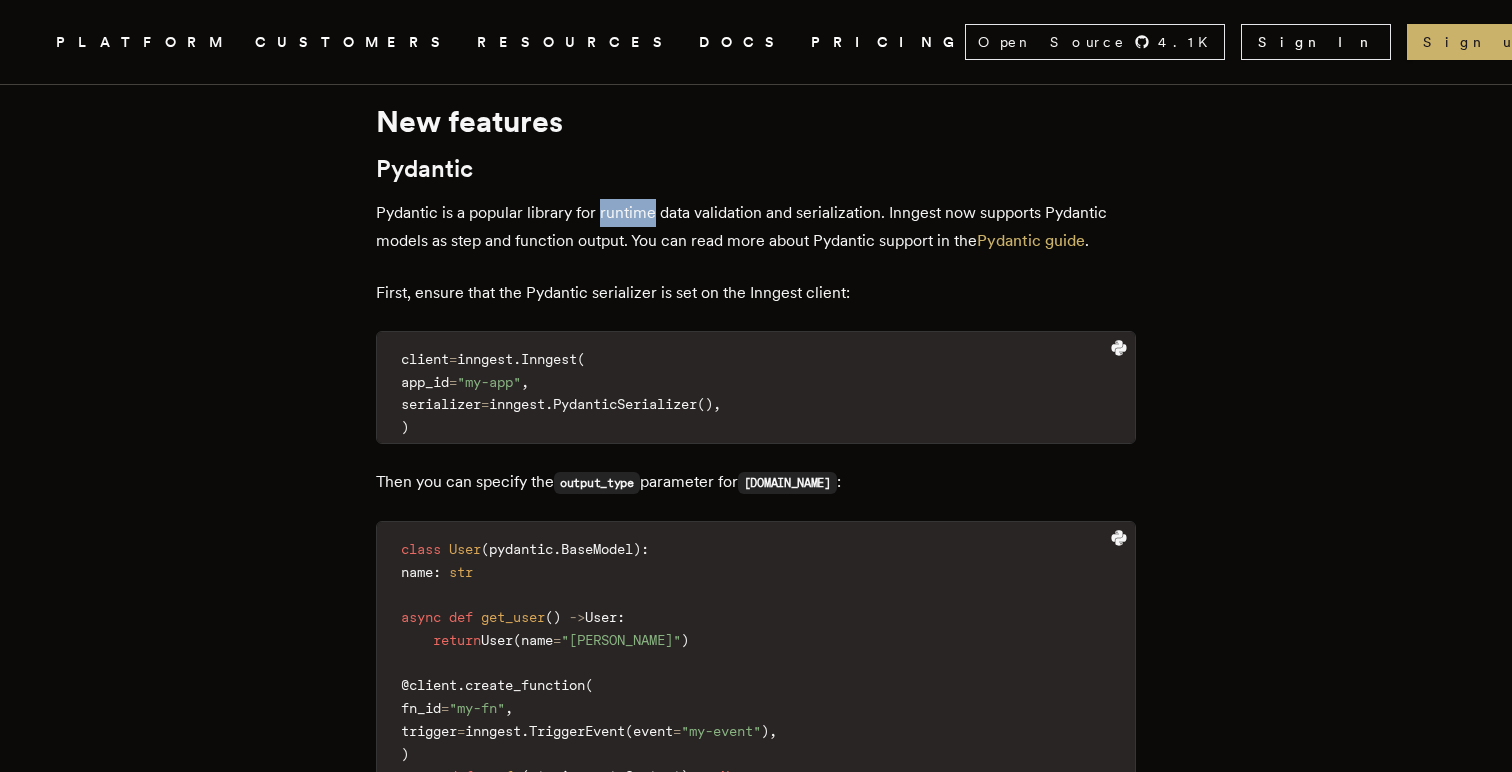 click on "Pydantic is a popular library for runtime data validation and serialization. Inngest now supports Pydantic models as step and function output. You can read more about Pydantic support in the  Pydantic guide ." at bounding box center (756, 227) 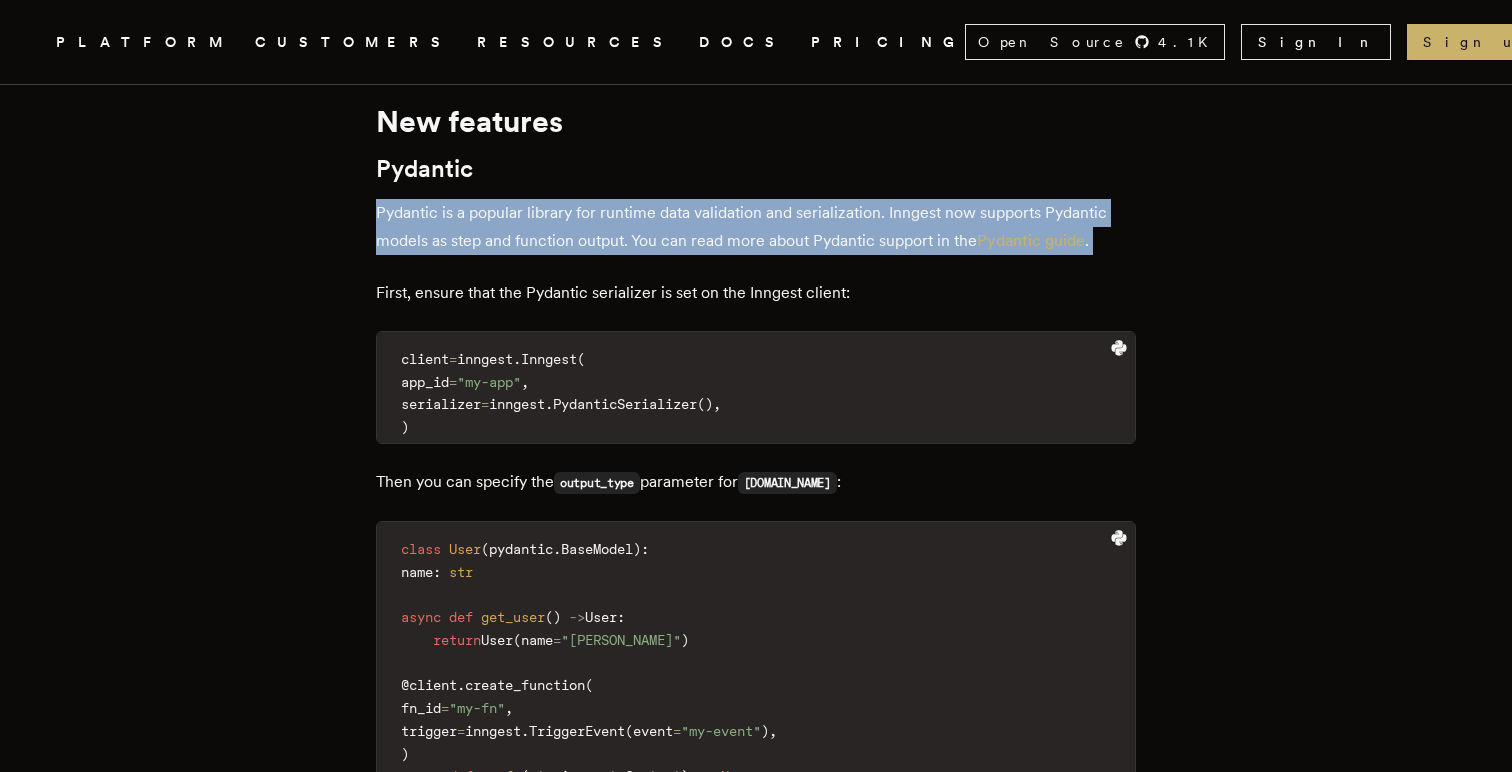 click on "DOCS" at bounding box center [743, 42] 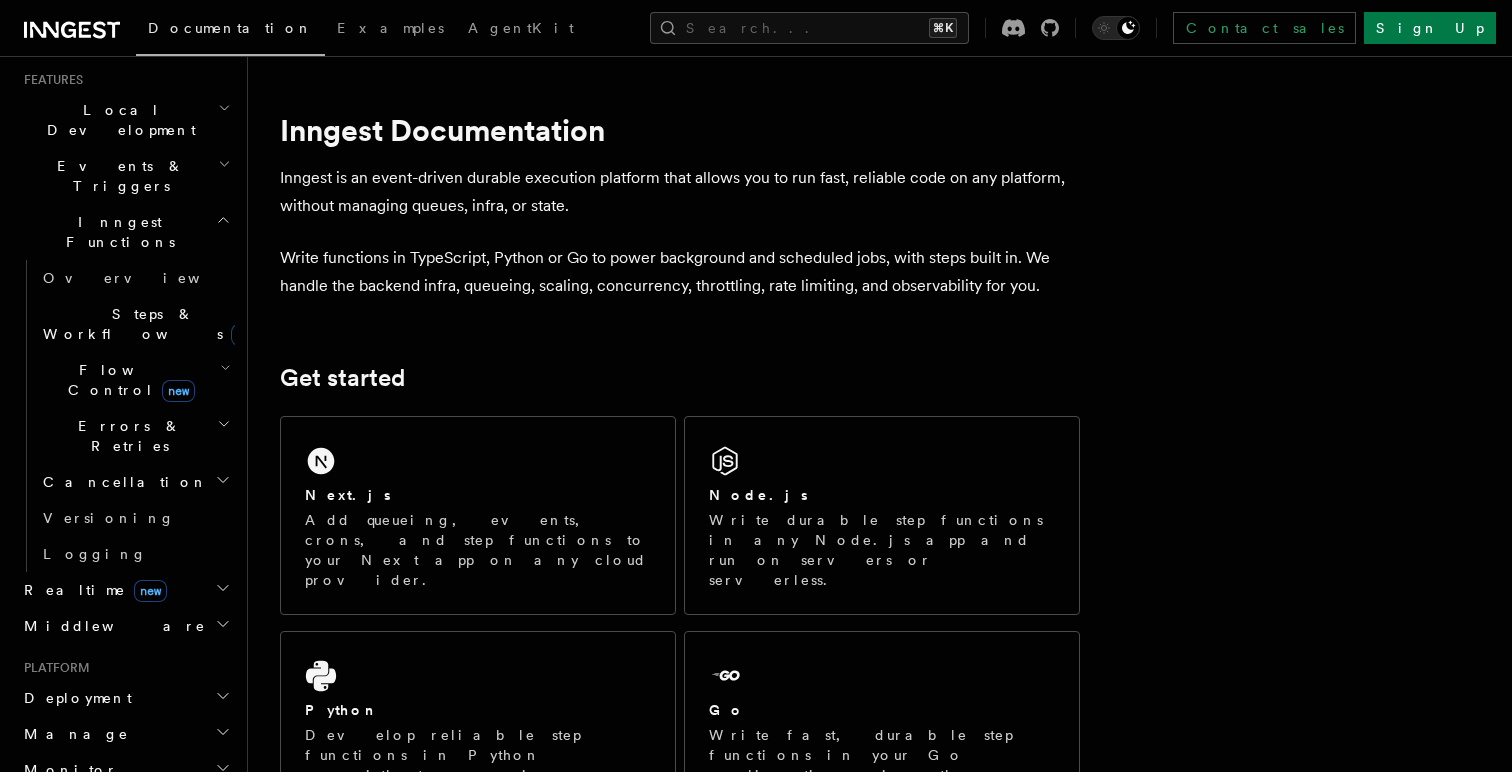 scroll, scrollTop: 828, scrollLeft: 0, axis: vertical 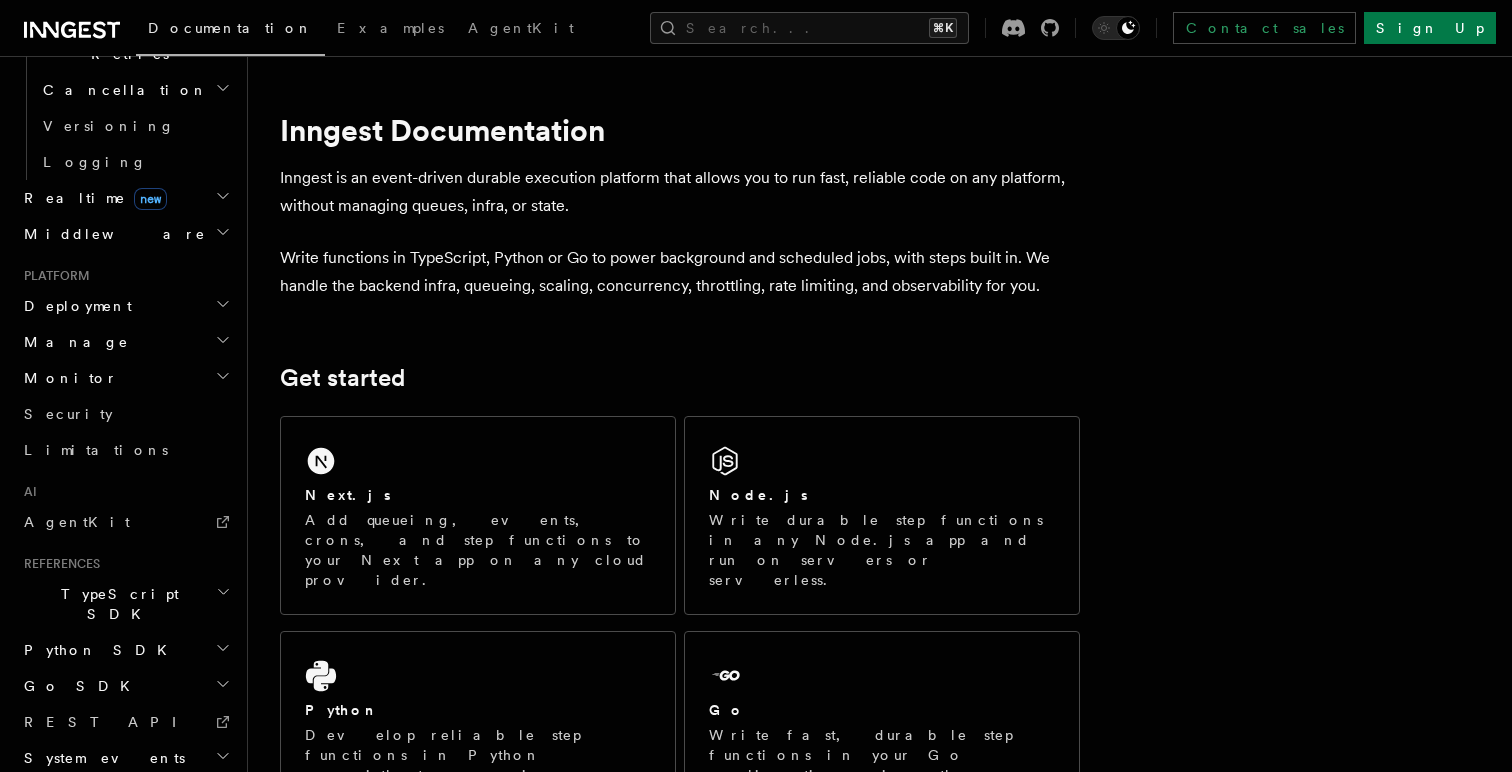 click on "Python SDK" at bounding box center [97, 650] 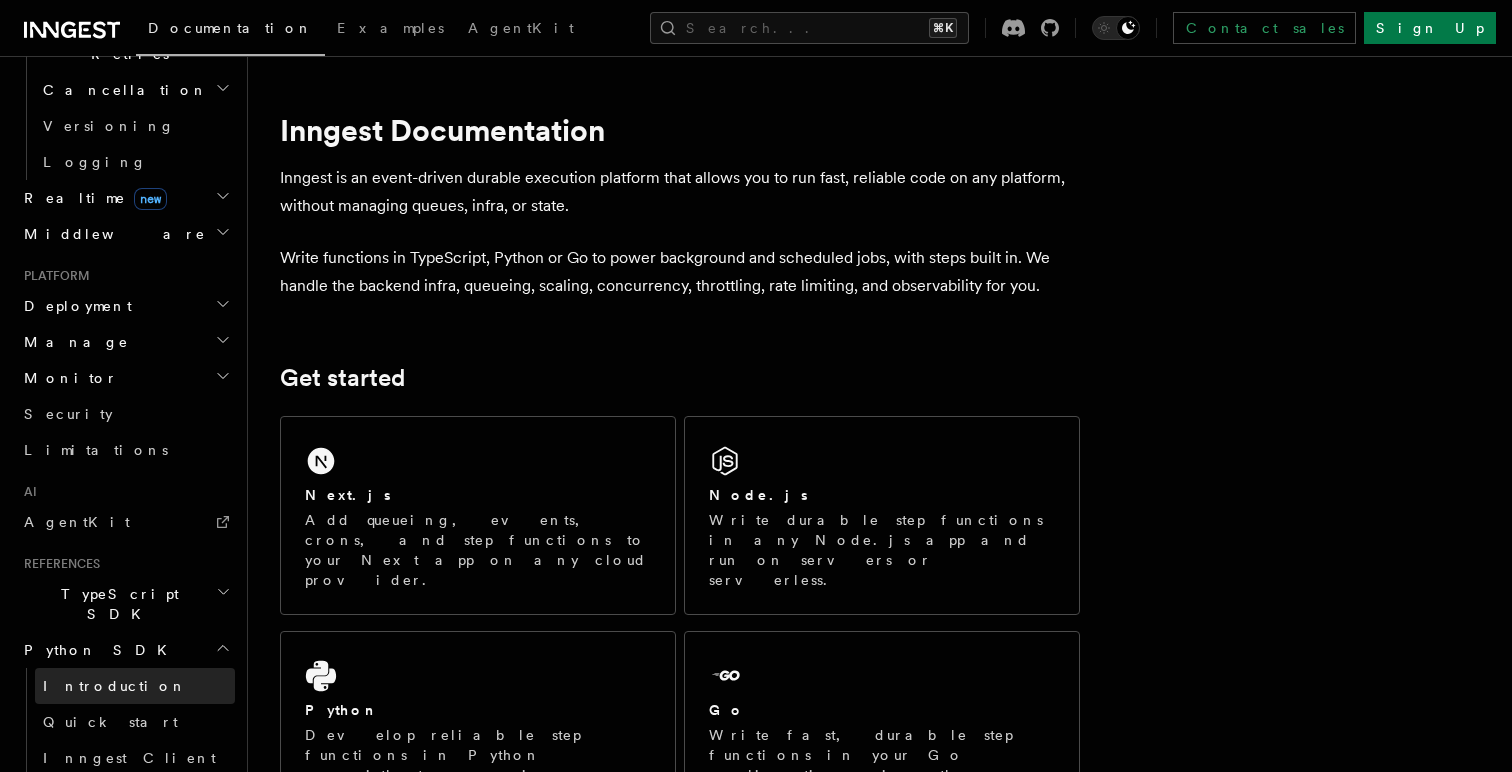 click on "Introduction" at bounding box center [115, 686] 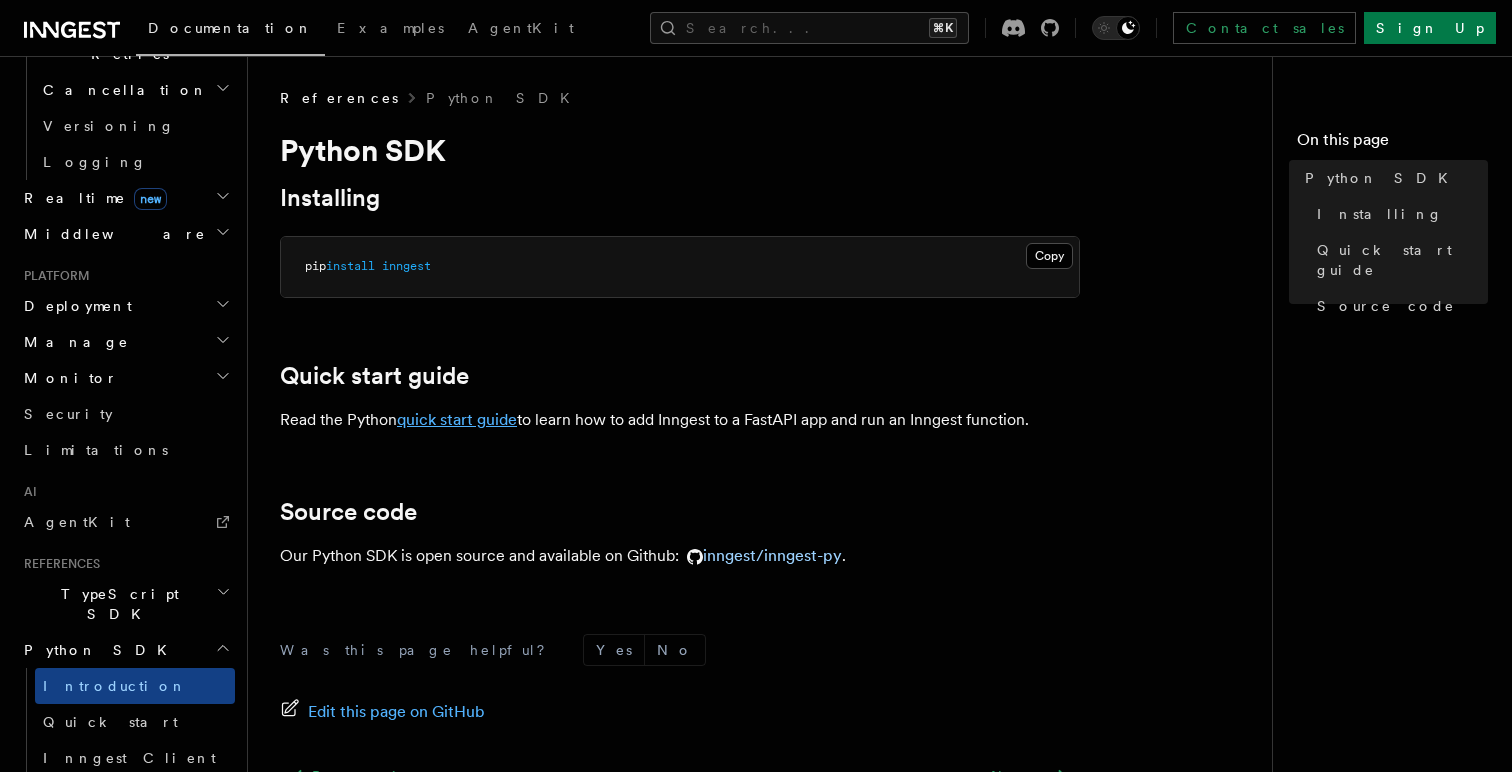 click on "quick start guide" at bounding box center (457, 419) 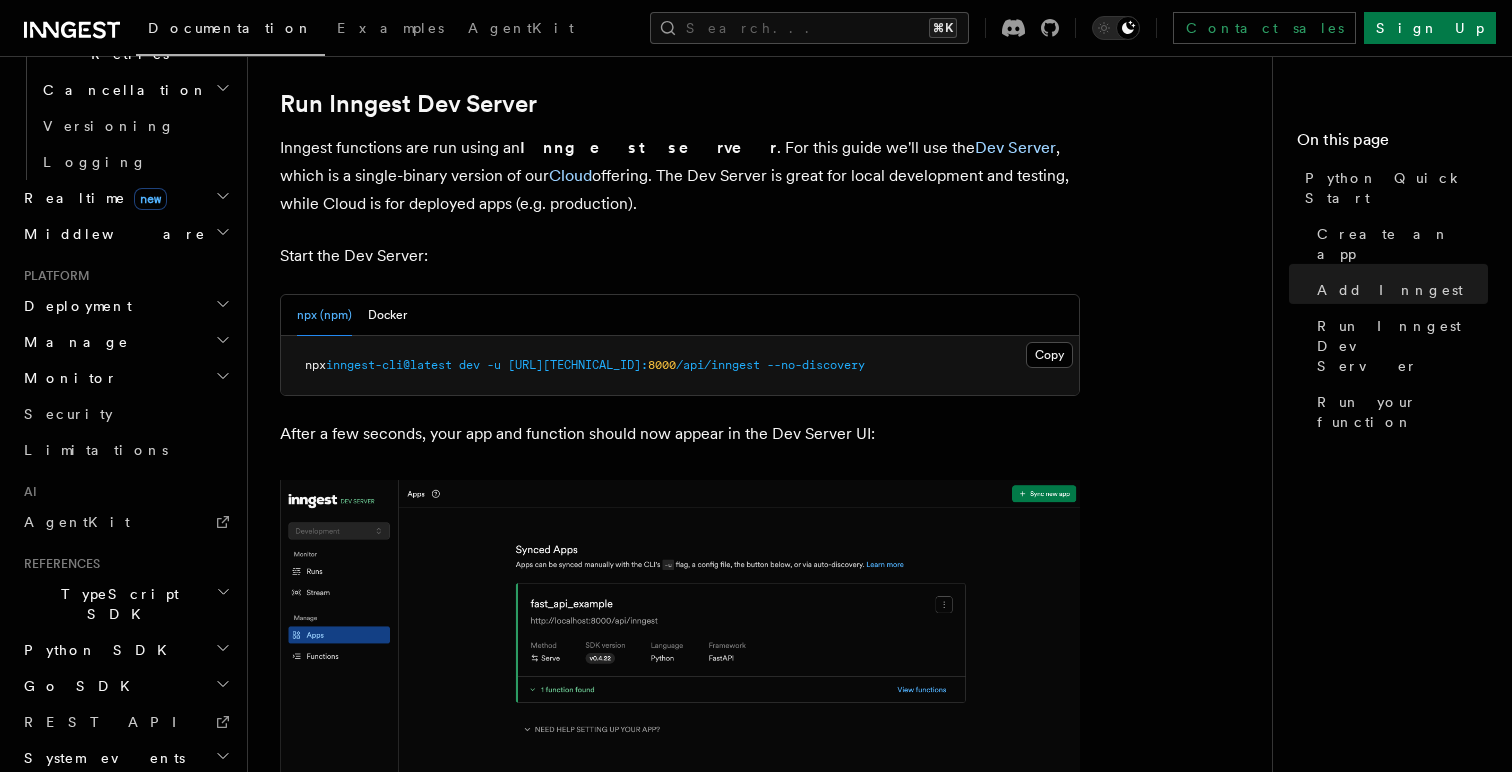 scroll, scrollTop: 2449, scrollLeft: 0, axis: vertical 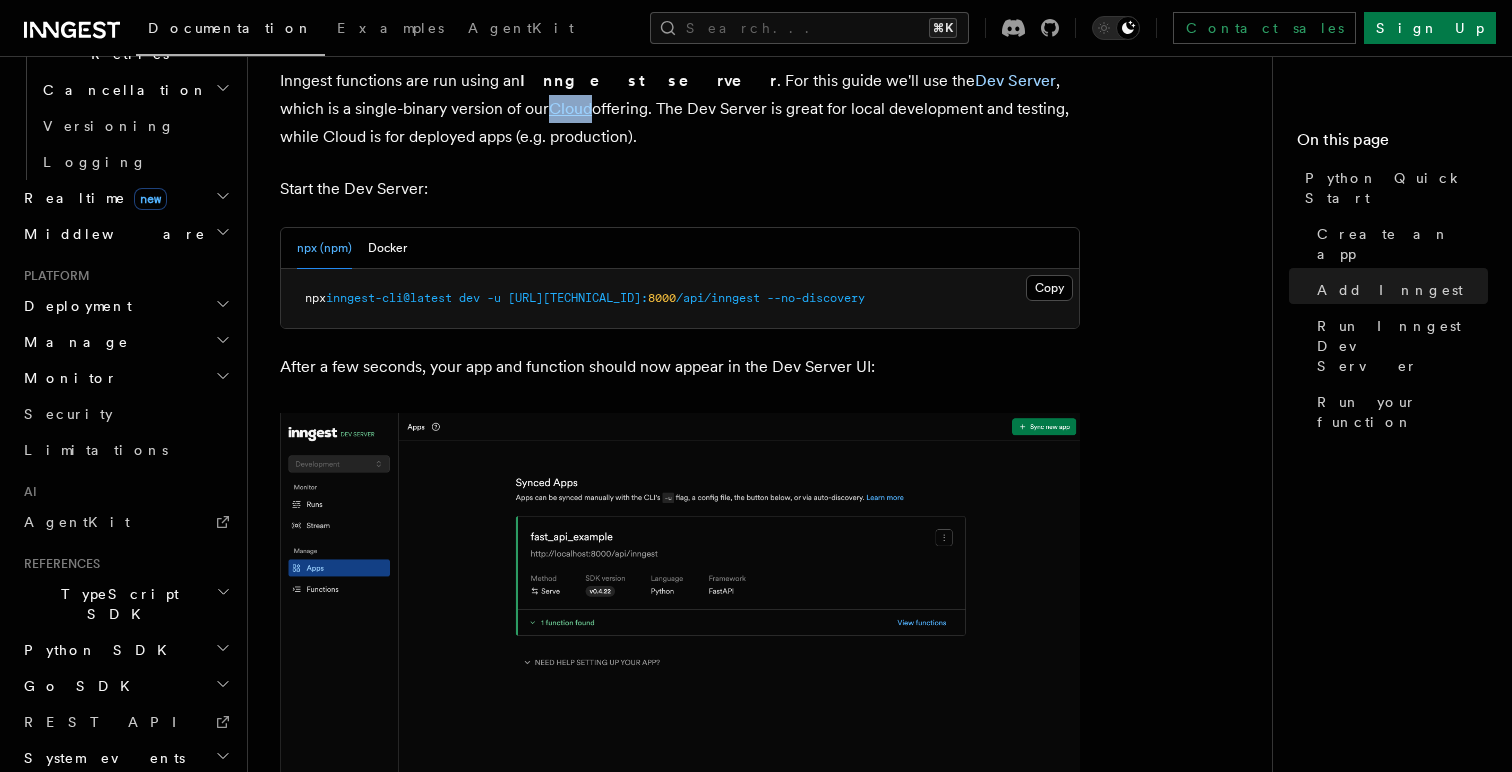 click on "Python SDK" at bounding box center (125, 650) 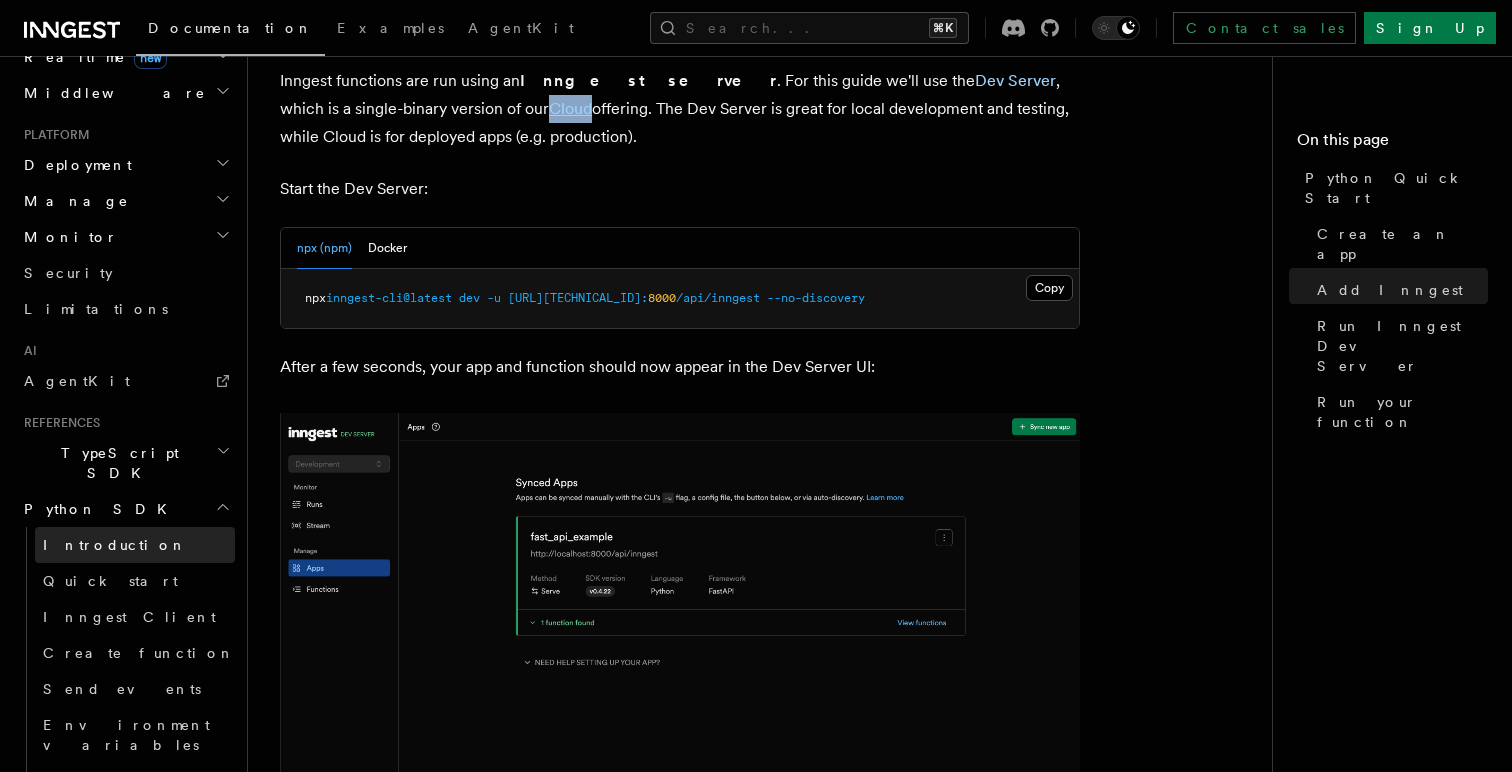 scroll, scrollTop: 990, scrollLeft: 0, axis: vertical 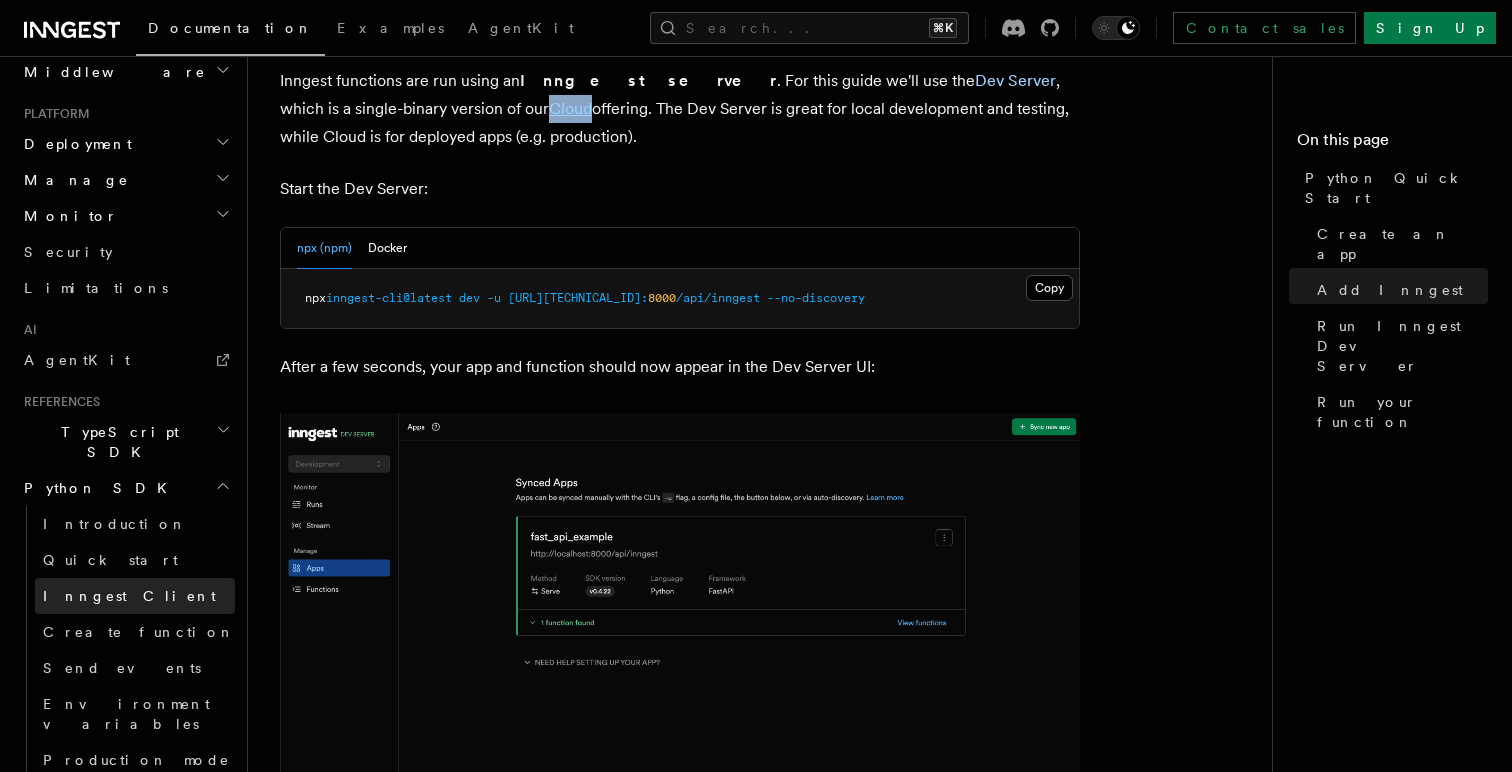 click on "Inngest Client" at bounding box center [129, 596] 